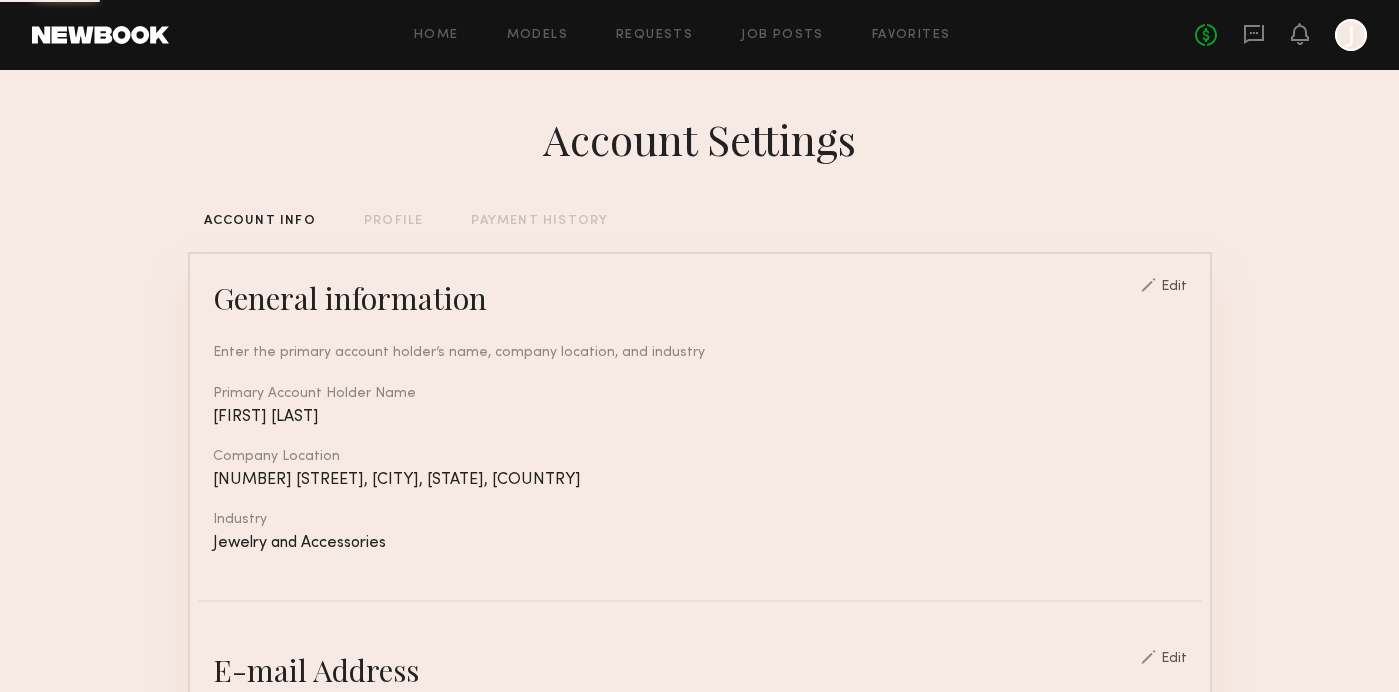 scroll, scrollTop: 0, scrollLeft: 0, axis: both 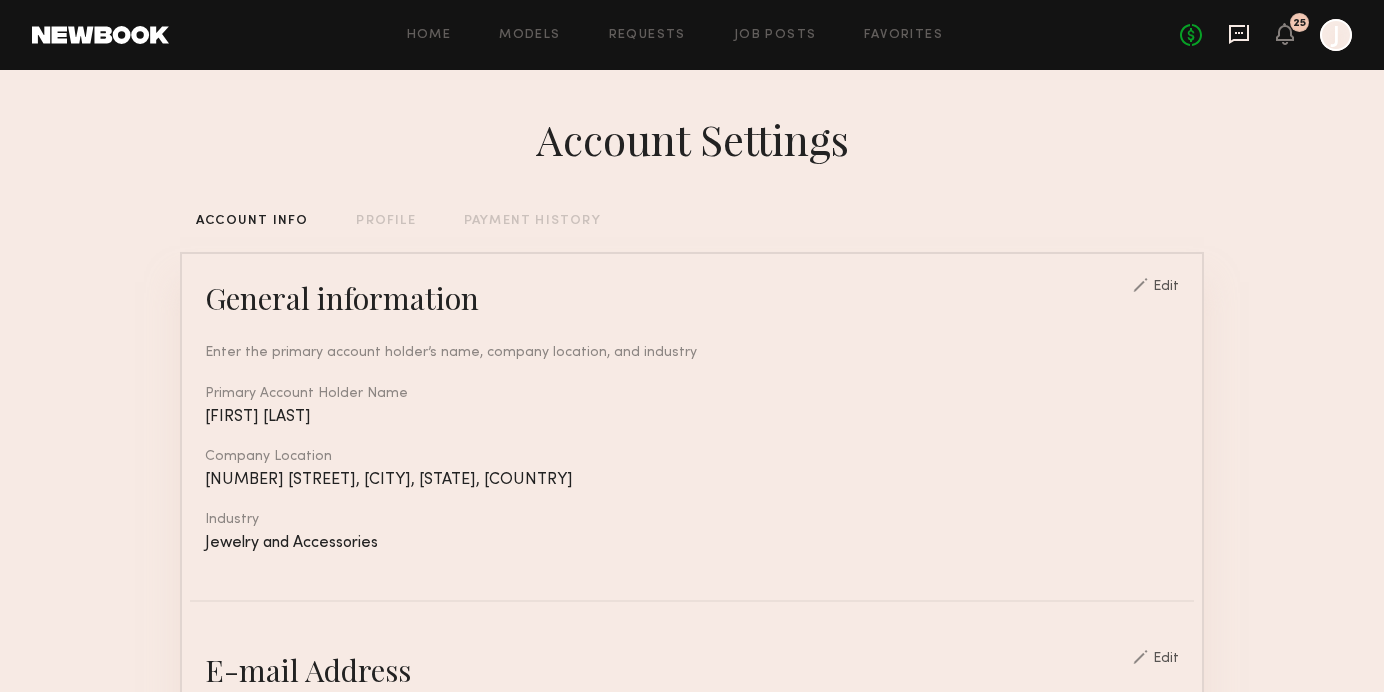 click 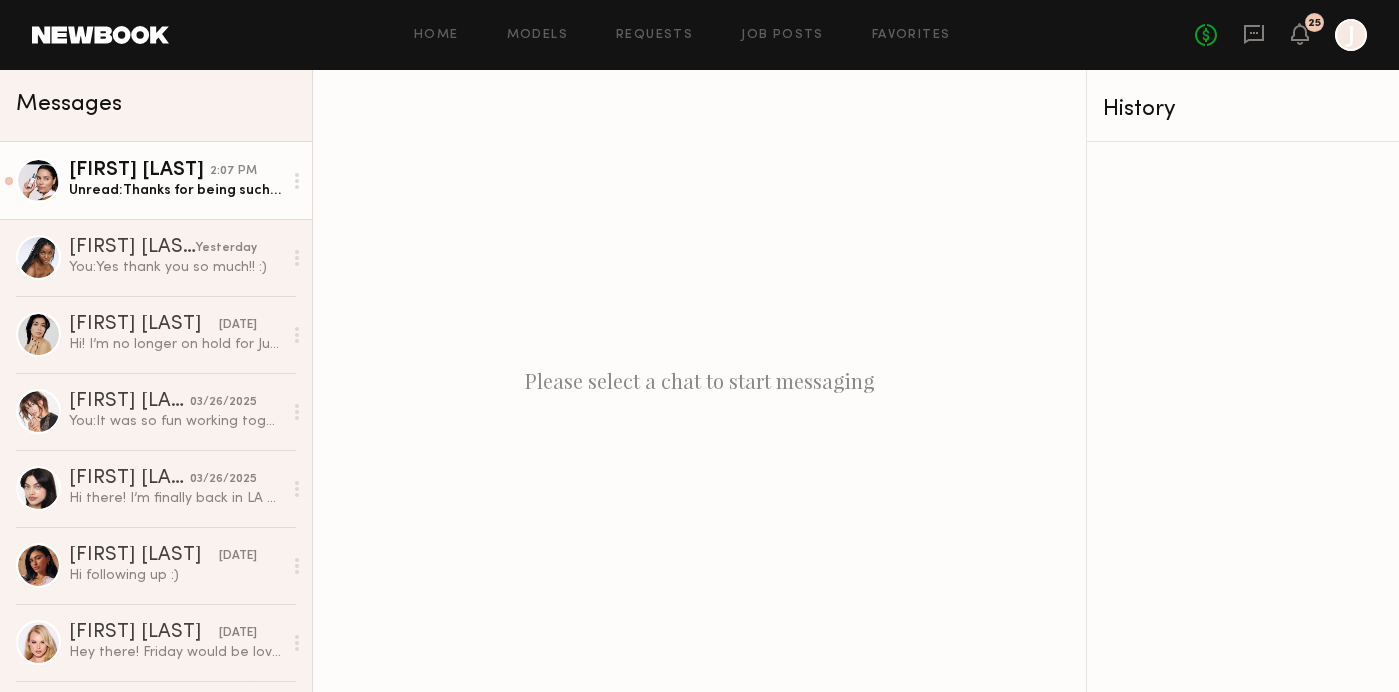 click on "Unread:  Thanks for being such a great team to work with and bearing with me through my new working-mama era. I really appreciate it." 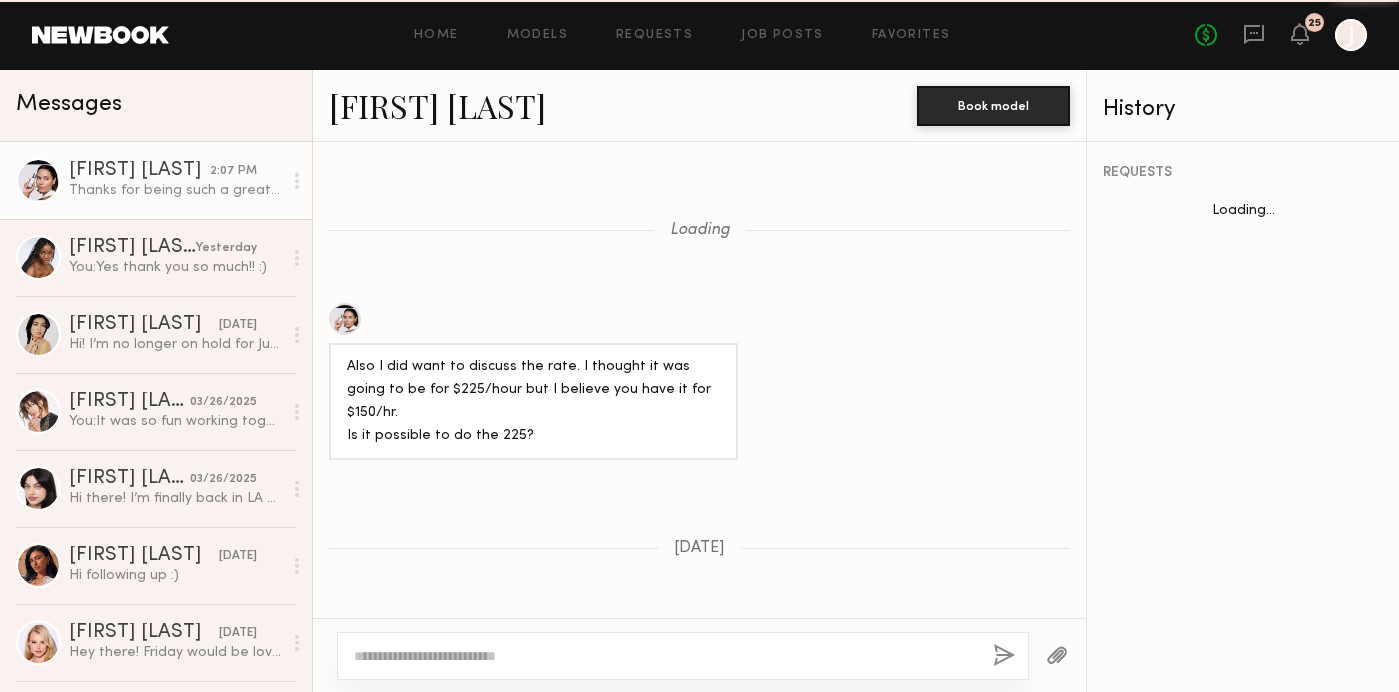 scroll, scrollTop: 1975, scrollLeft: 0, axis: vertical 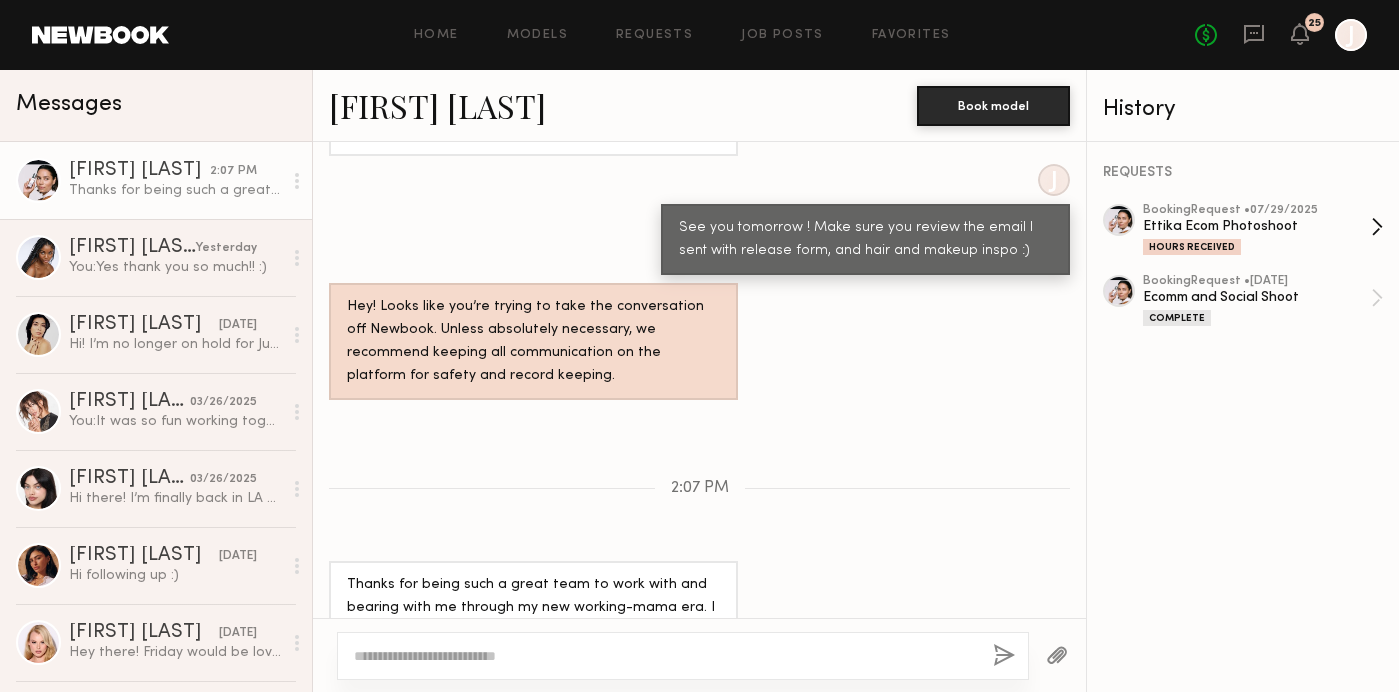 click on "Ettika Ecom Photoshoot" 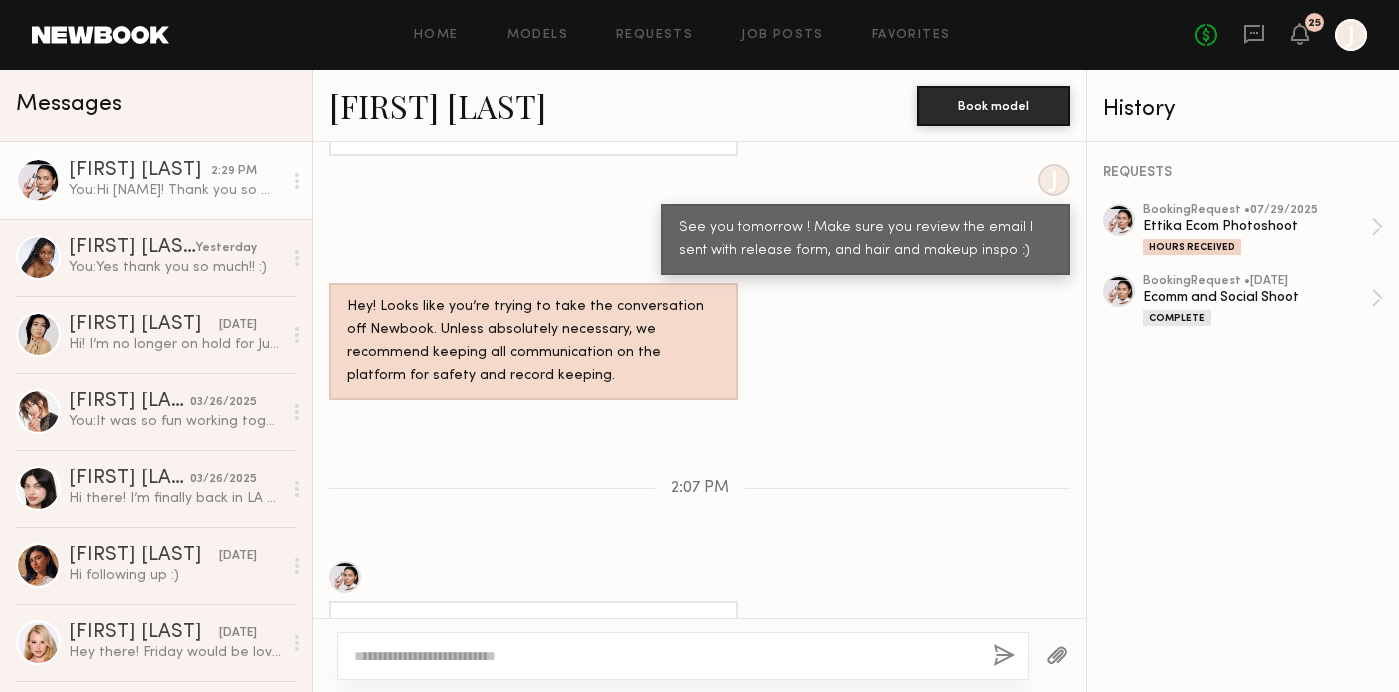 scroll, scrollTop: 2360, scrollLeft: 0, axis: vertical 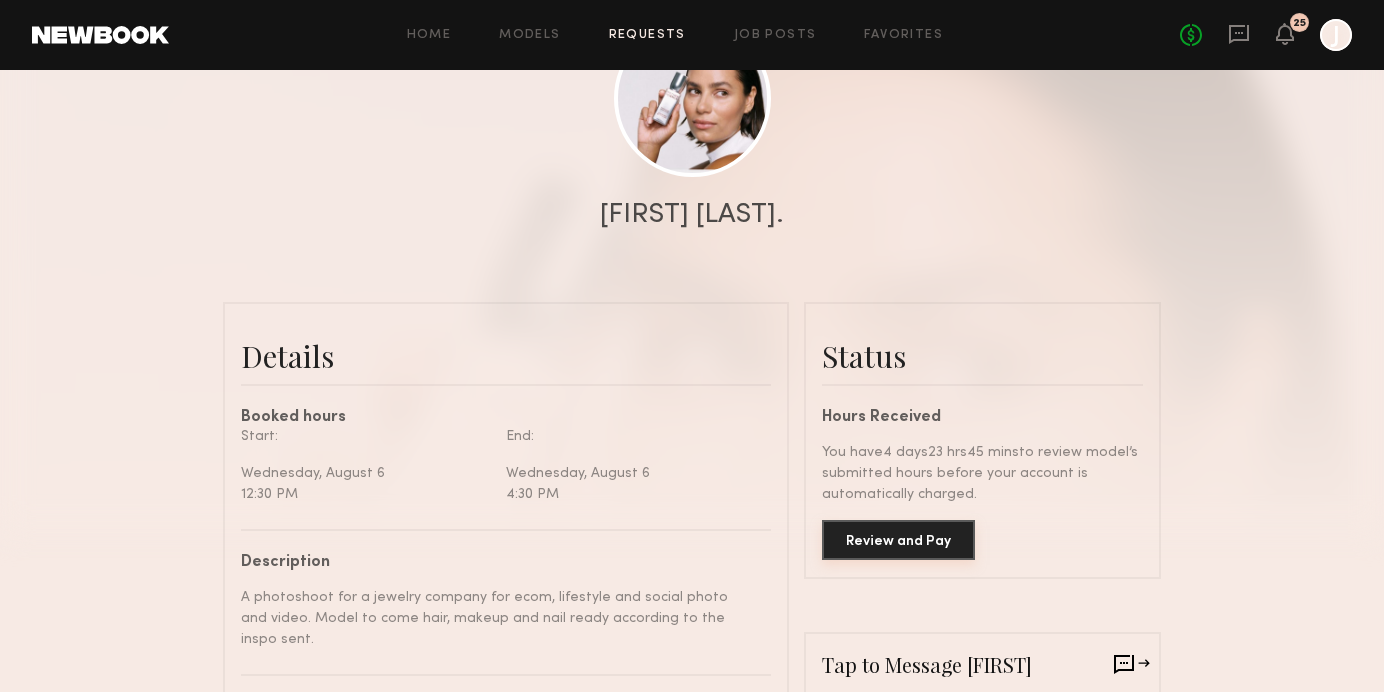 click on "Review and Pay" 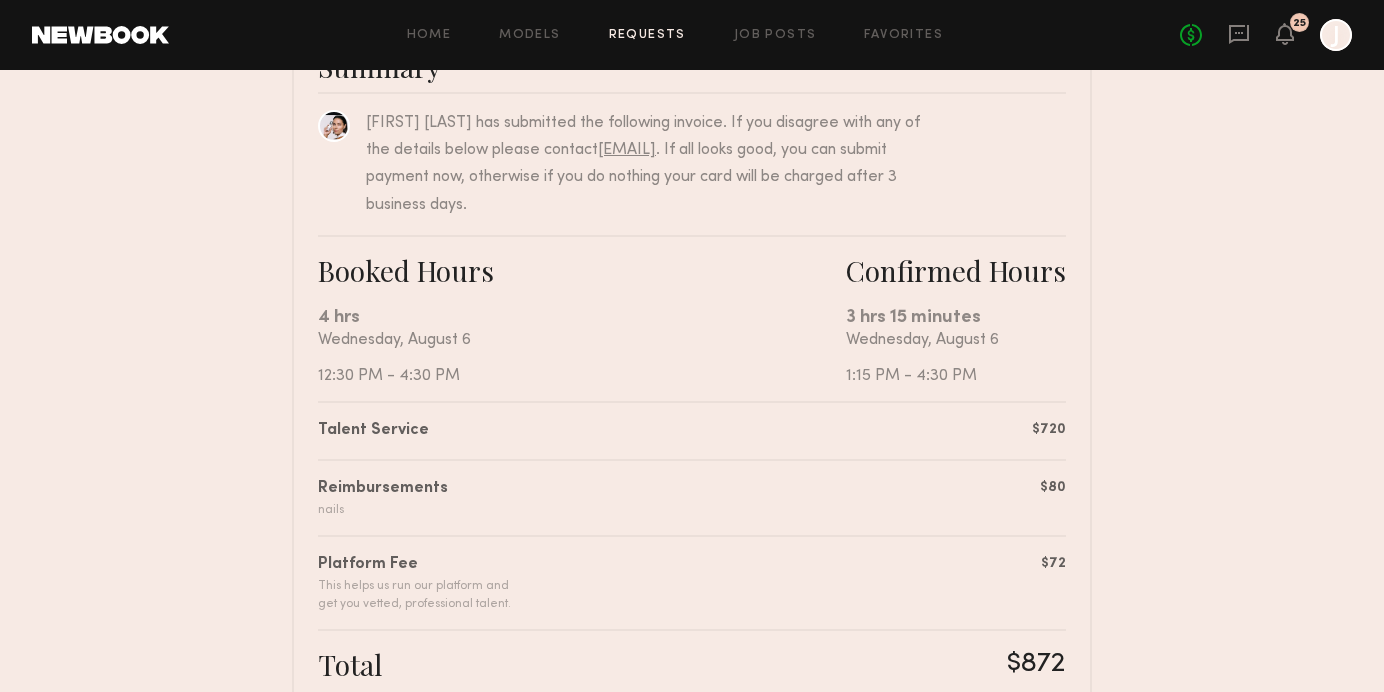 scroll, scrollTop: 227, scrollLeft: 0, axis: vertical 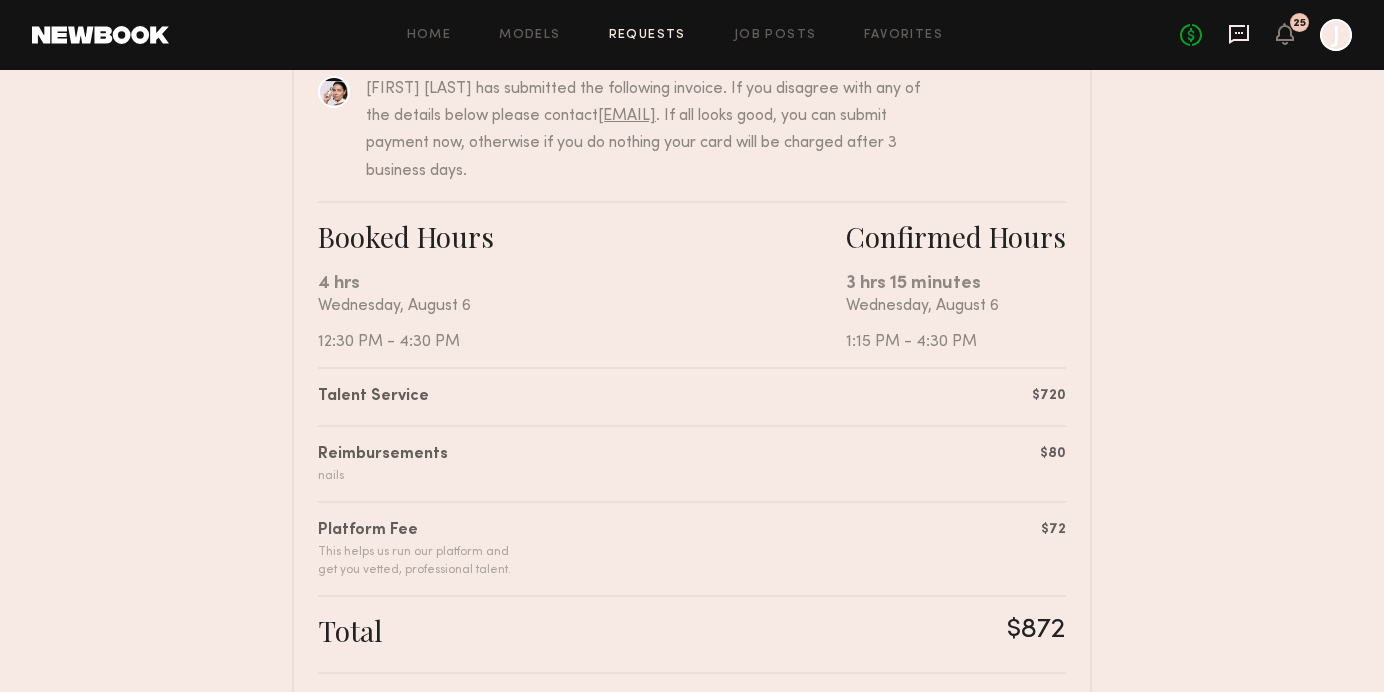click 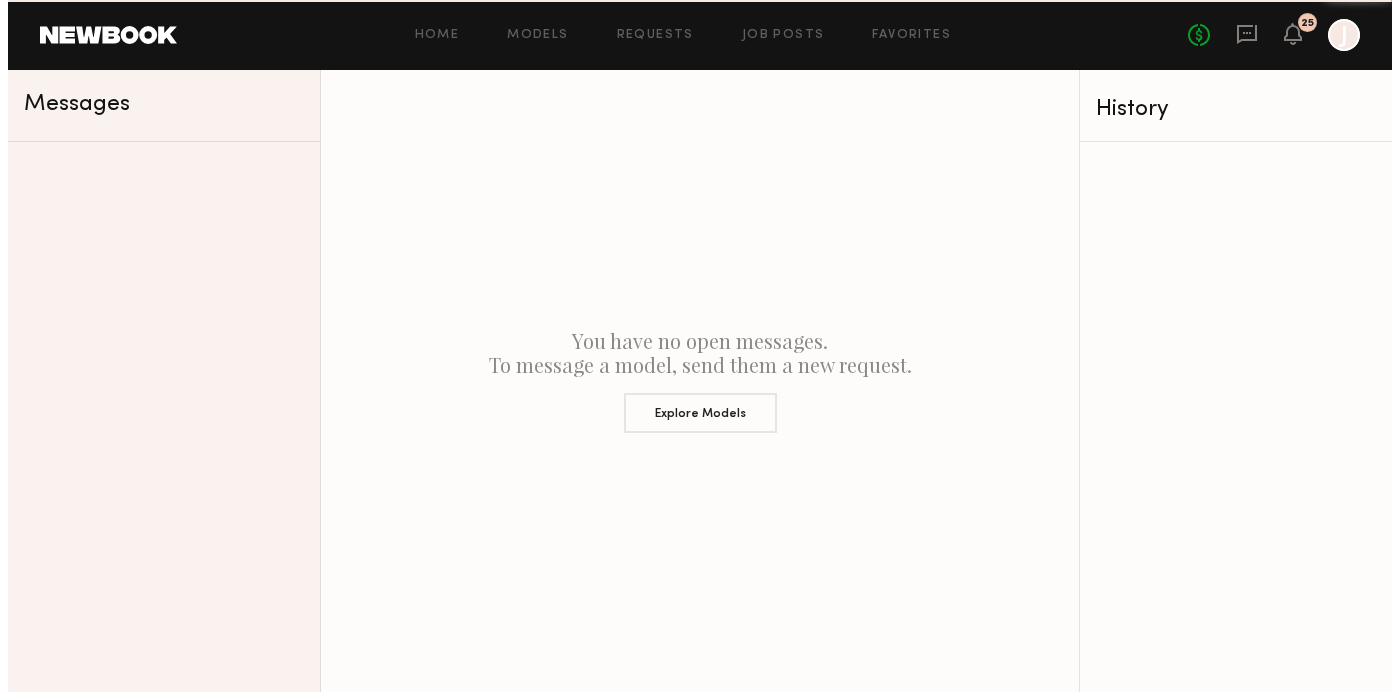scroll, scrollTop: 0, scrollLeft: 0, axis: both 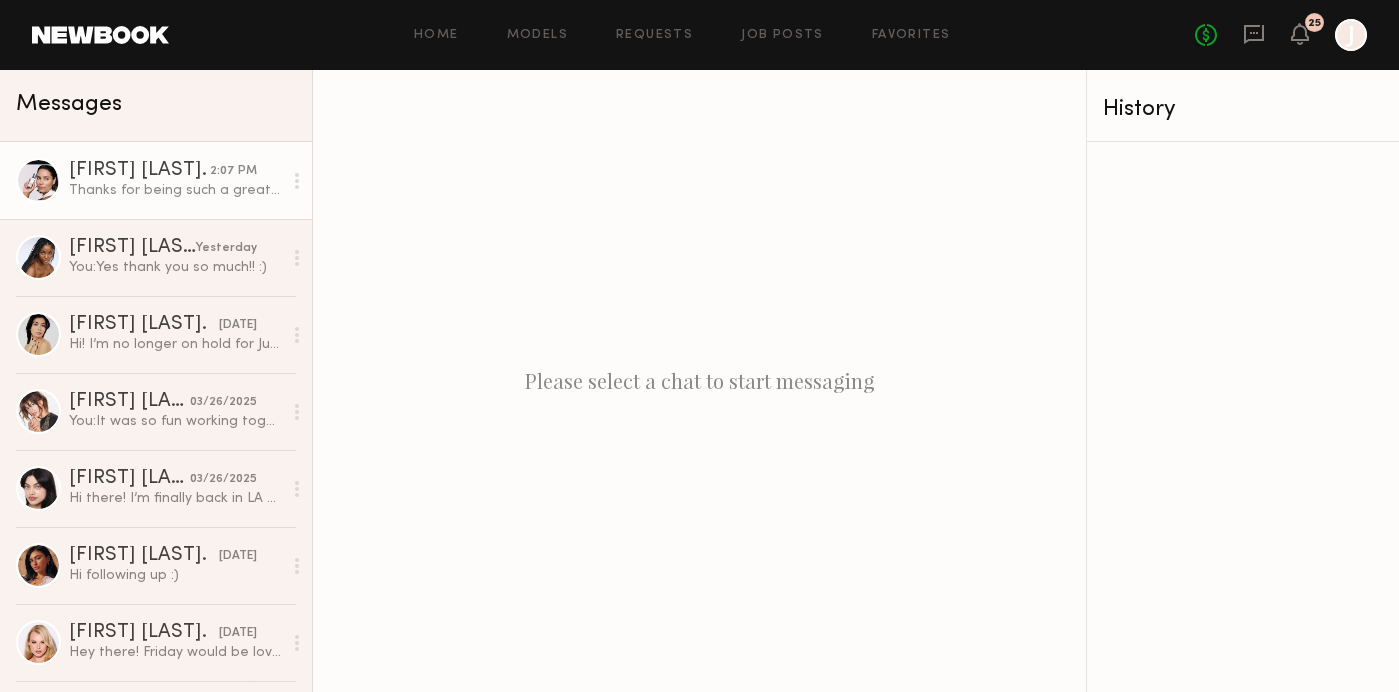 click on "Thanks for being such a great team to work with and bearing with me through my new working-mama era. I really appreciate it." 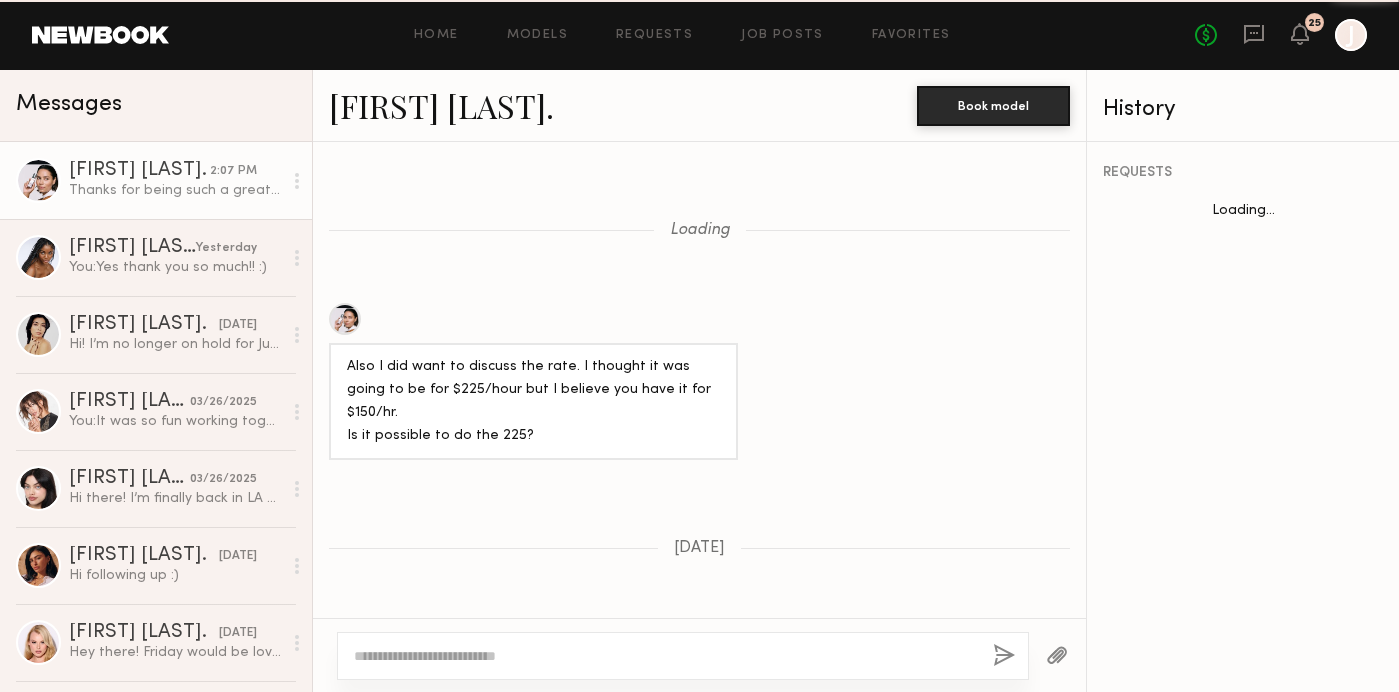 scroll, scrollTop: 1975, scrollLeft: 0, axis: vertical 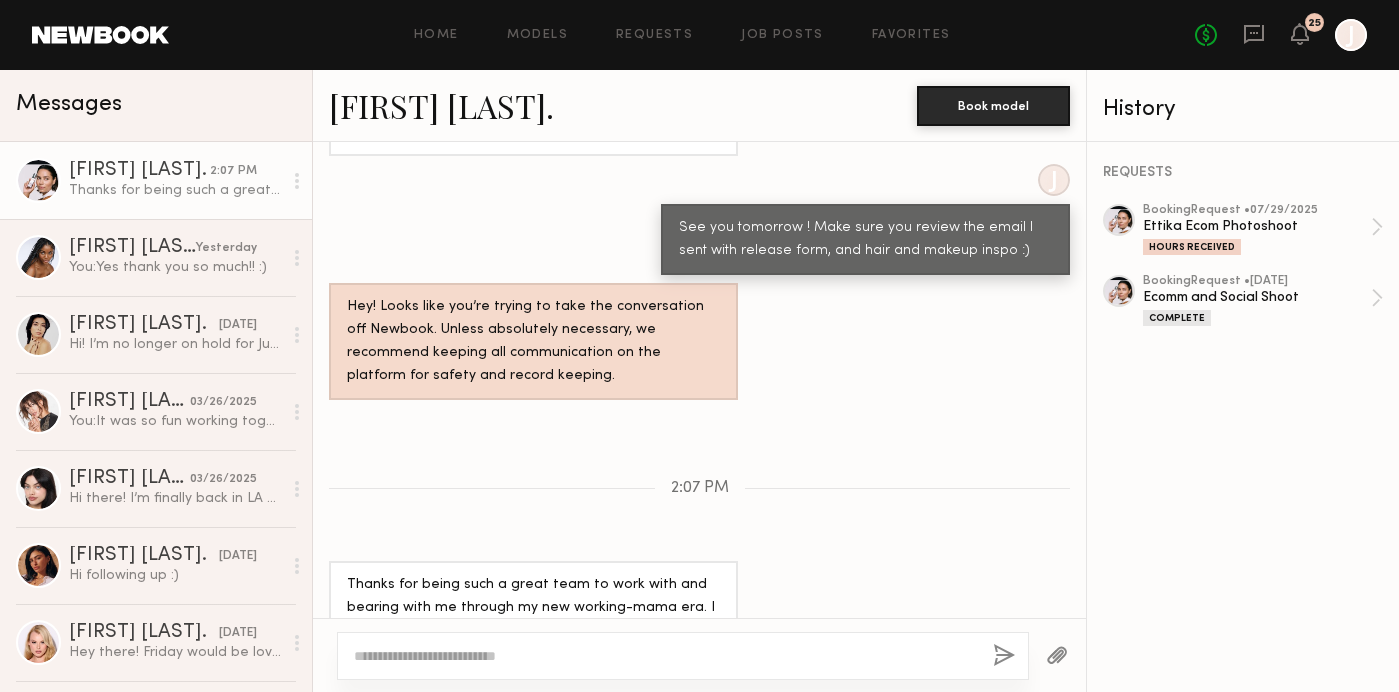 click on "[FIRST] [LAST]." 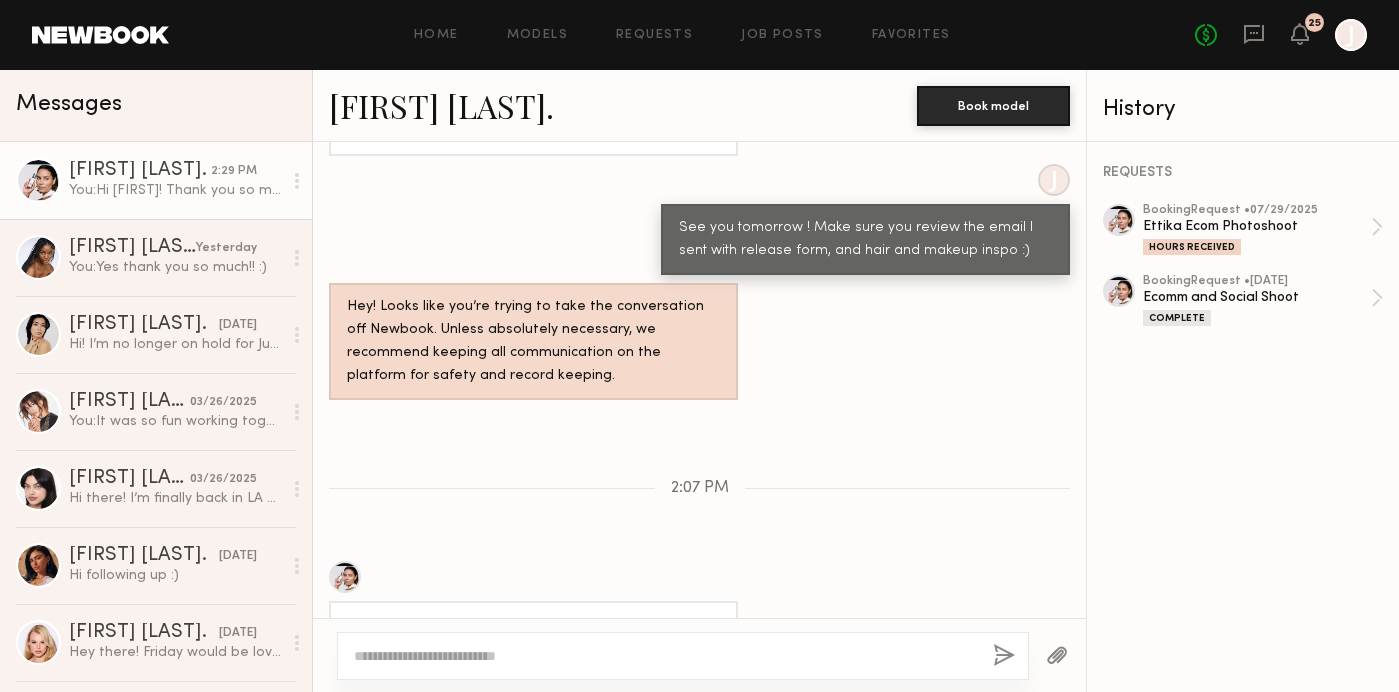 scroll, scrollTop: 2360, scrollLeft: 0, axis: vertical 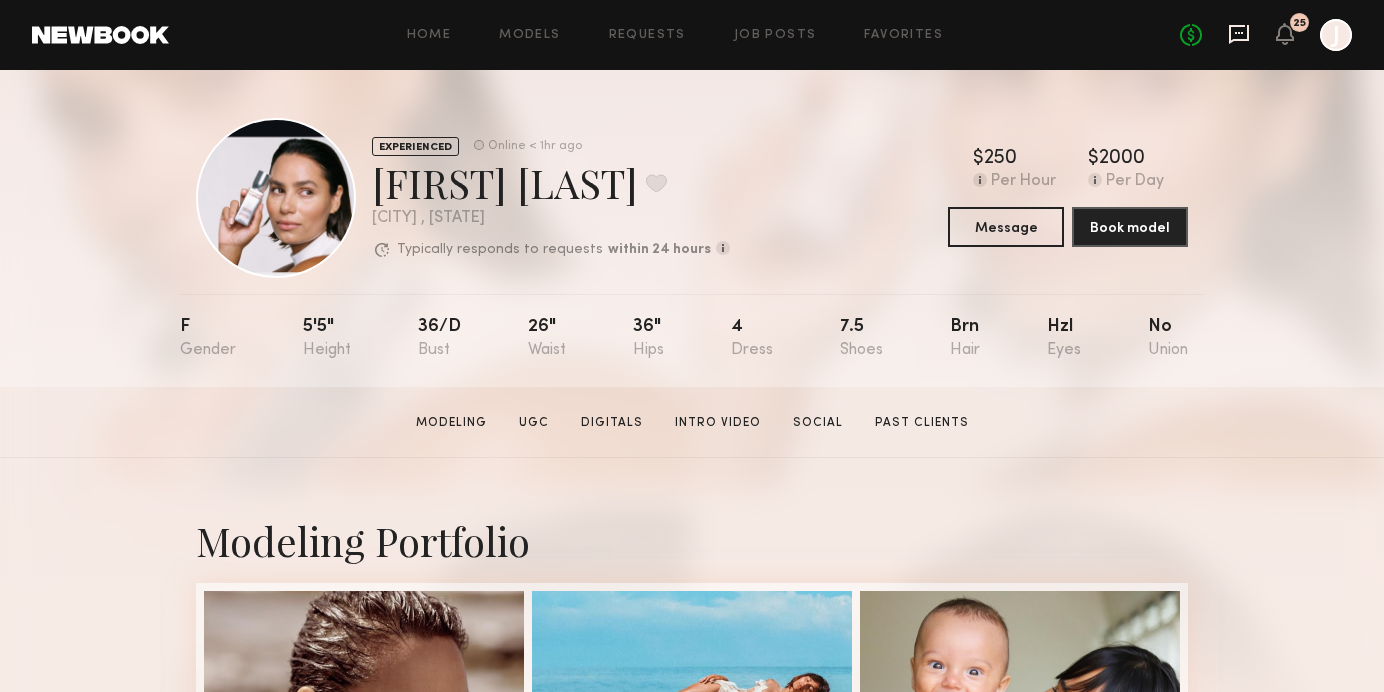 click 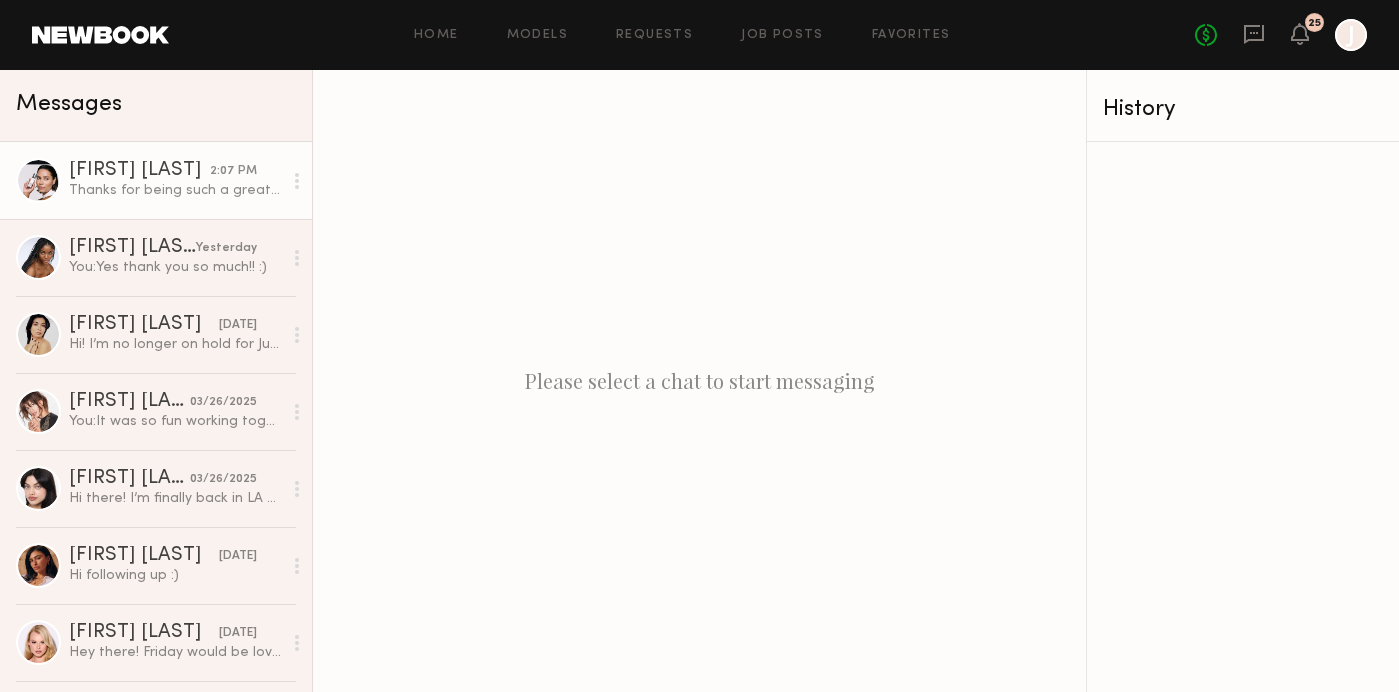 click on "Thanks for being such a great team to work with and bearing with me through my new working-mama era. I really appreciate it." 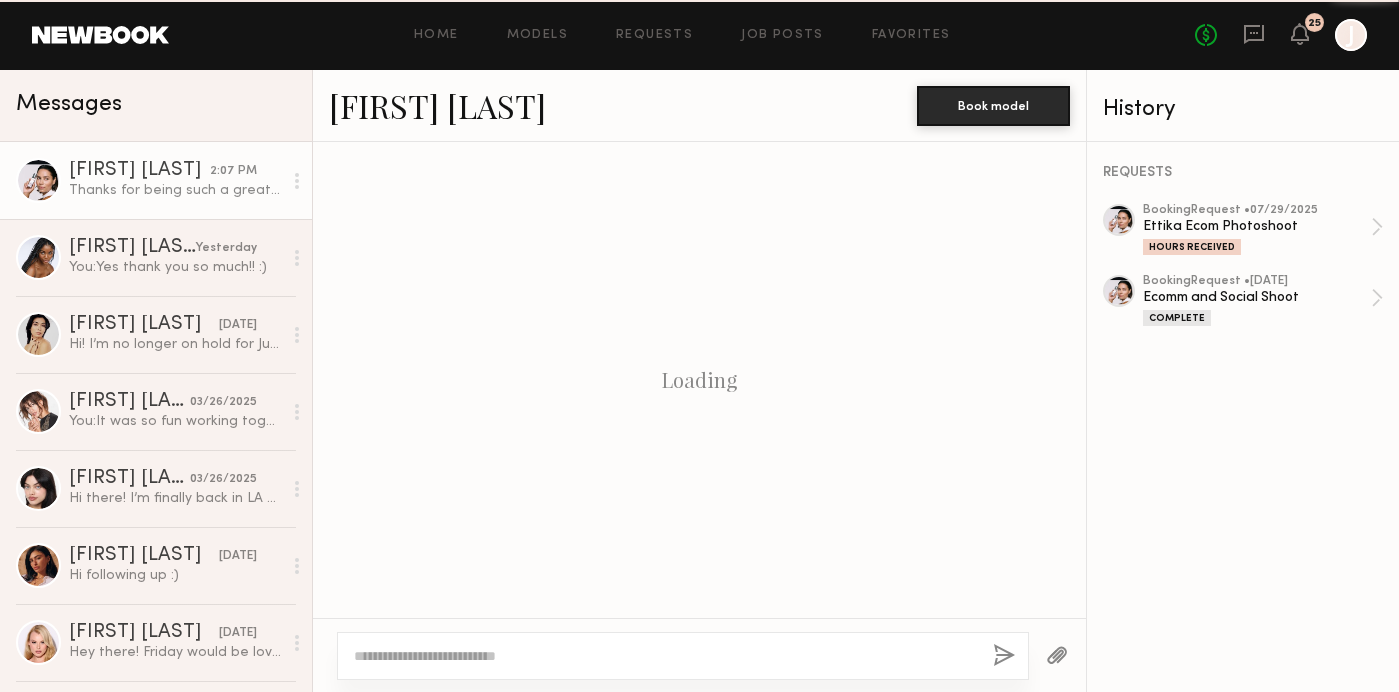 scroll, scrollTop: 1975, scrollLeft: 0, axis: vertical 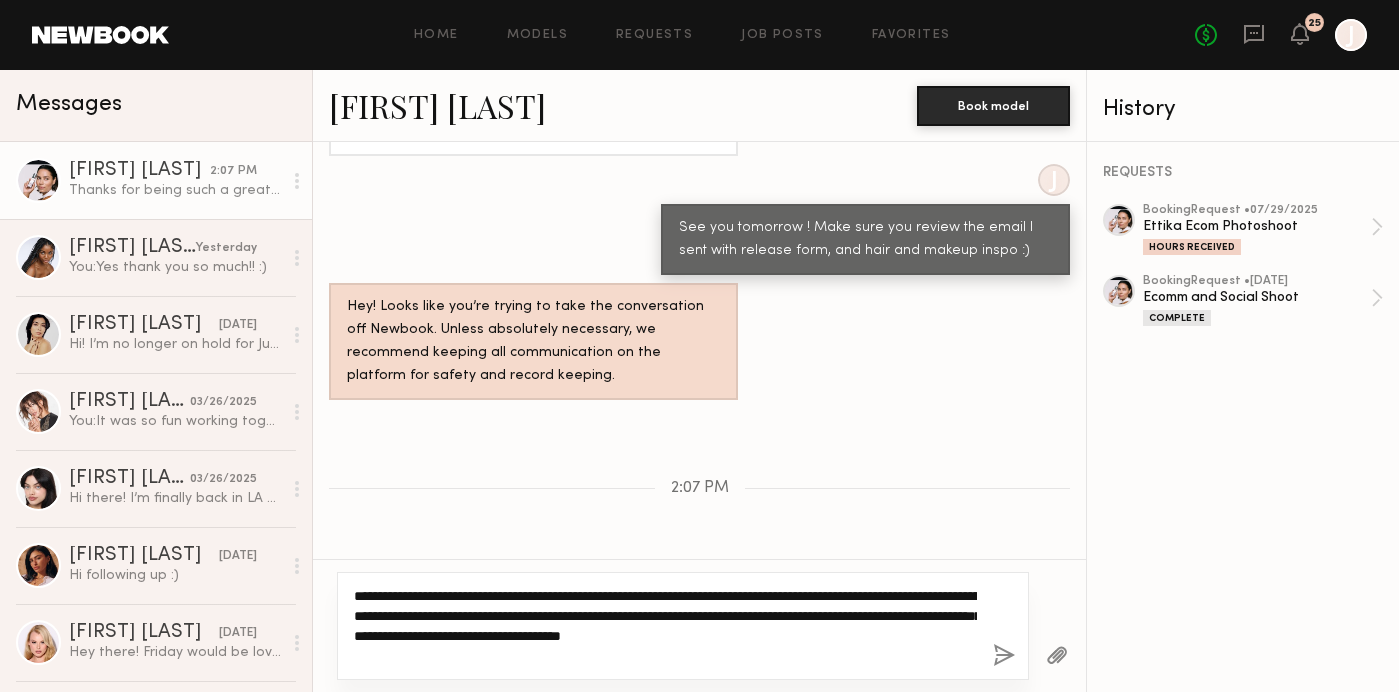 drag, startPoint x: 443, startPoint y: 661, endPoint x: 851, endPoint y: 599, distance: 412.6839 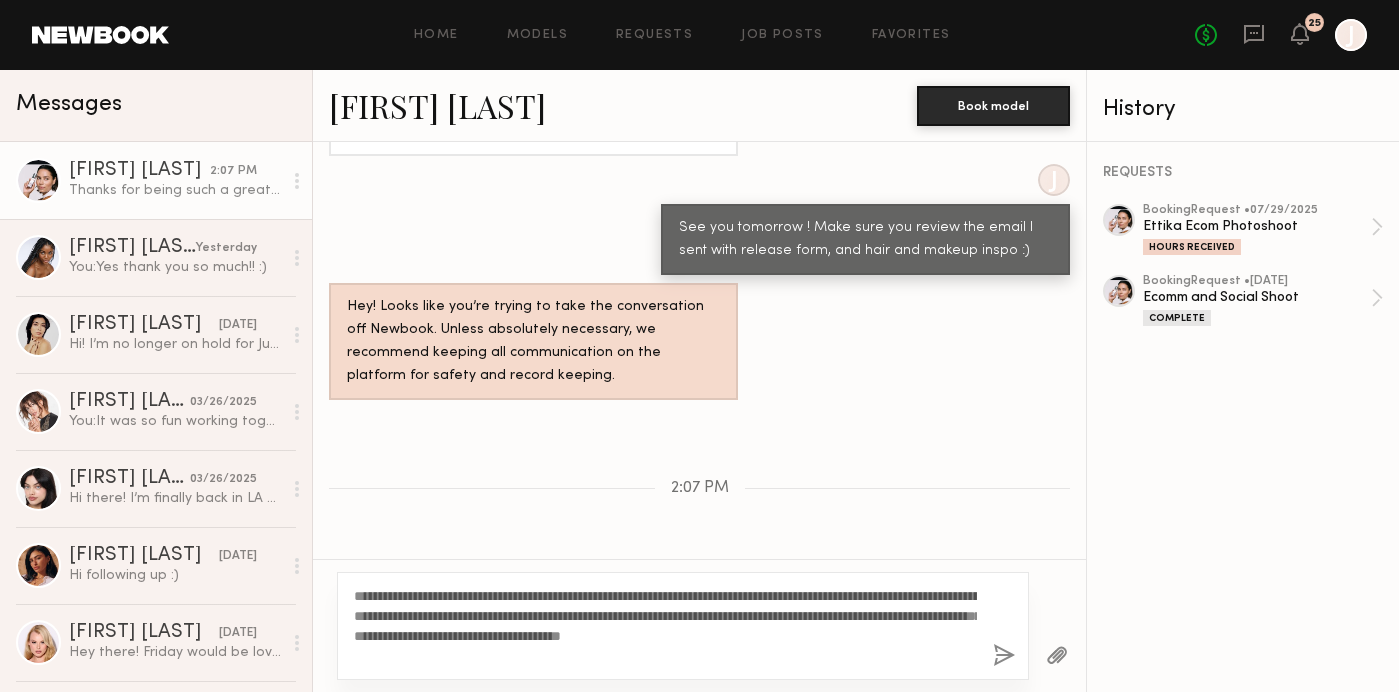 click on "**********" 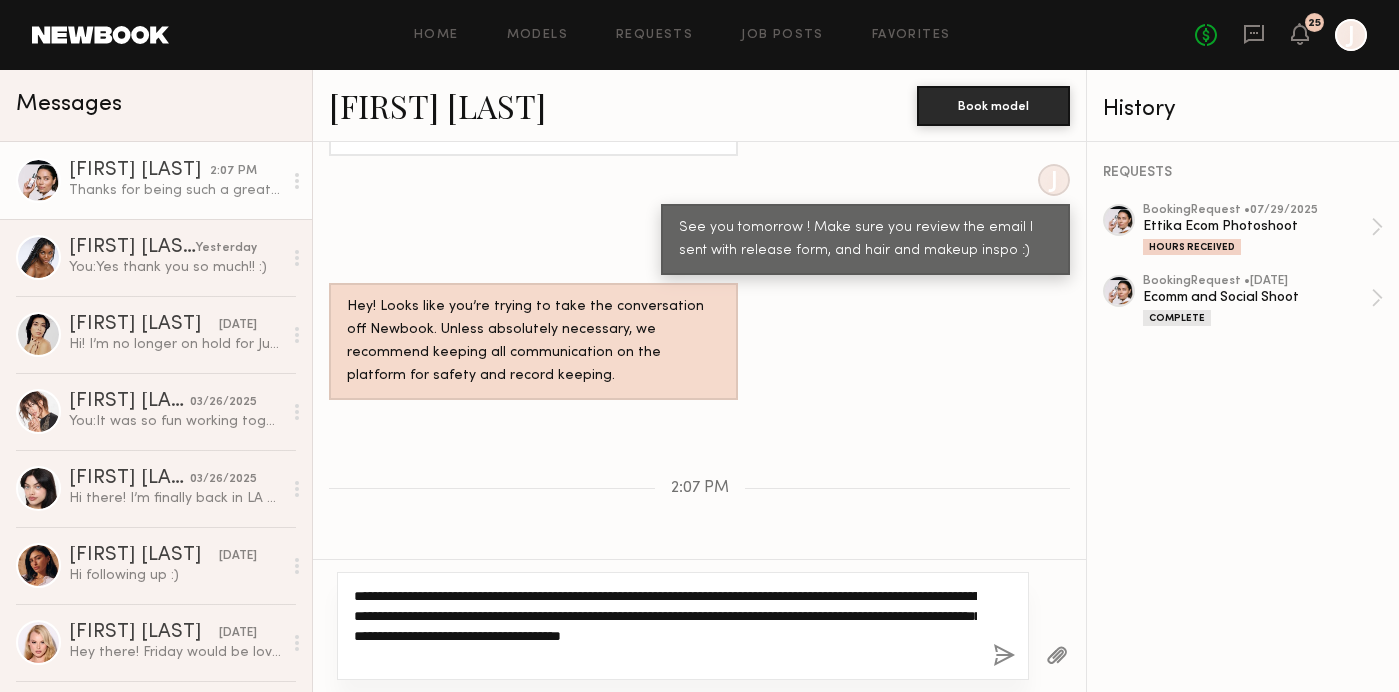click on "**********" 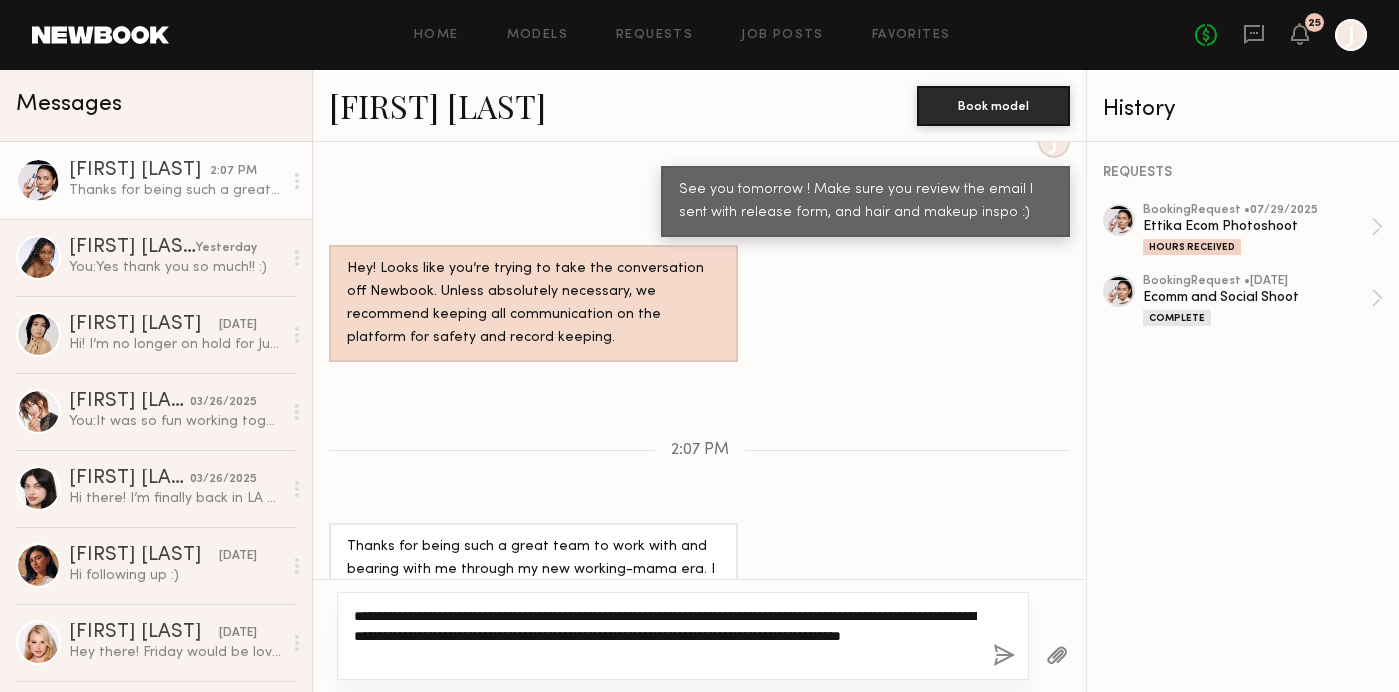 scroll, scrollTop: 2013, scrollLeft: 0, axis: vertical 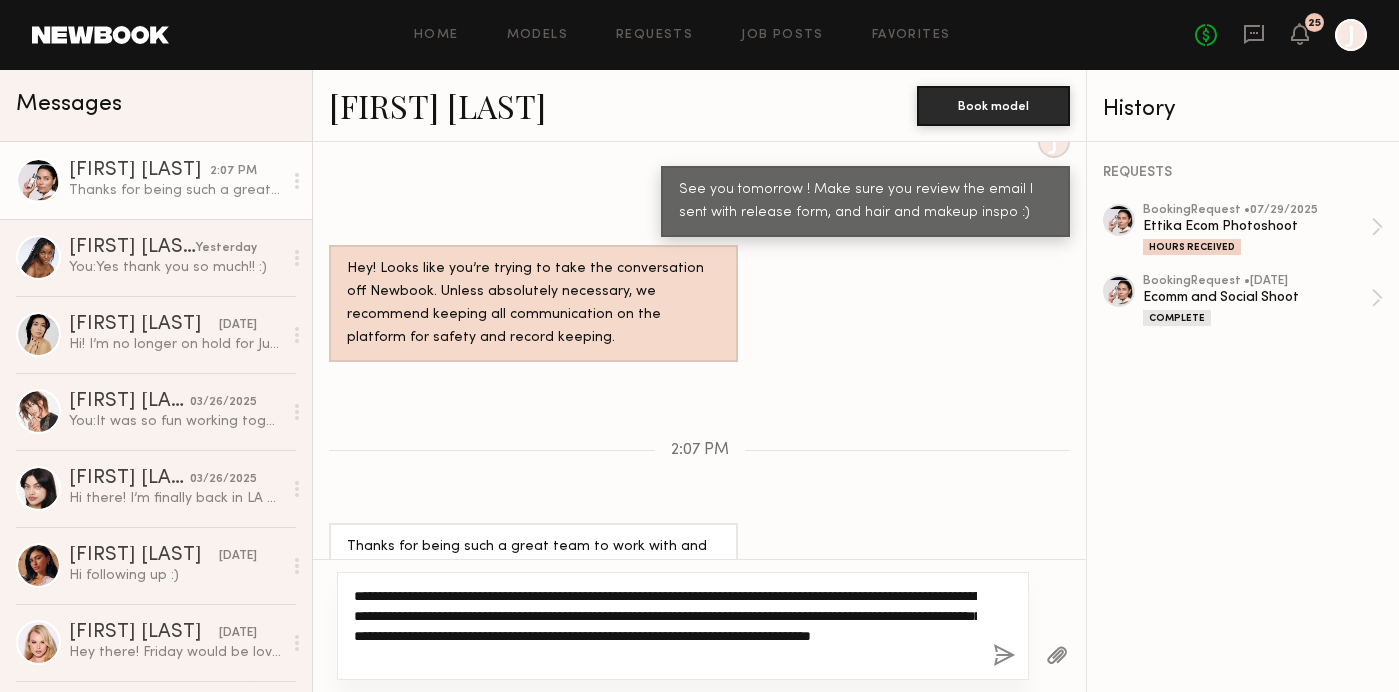click on "**********" 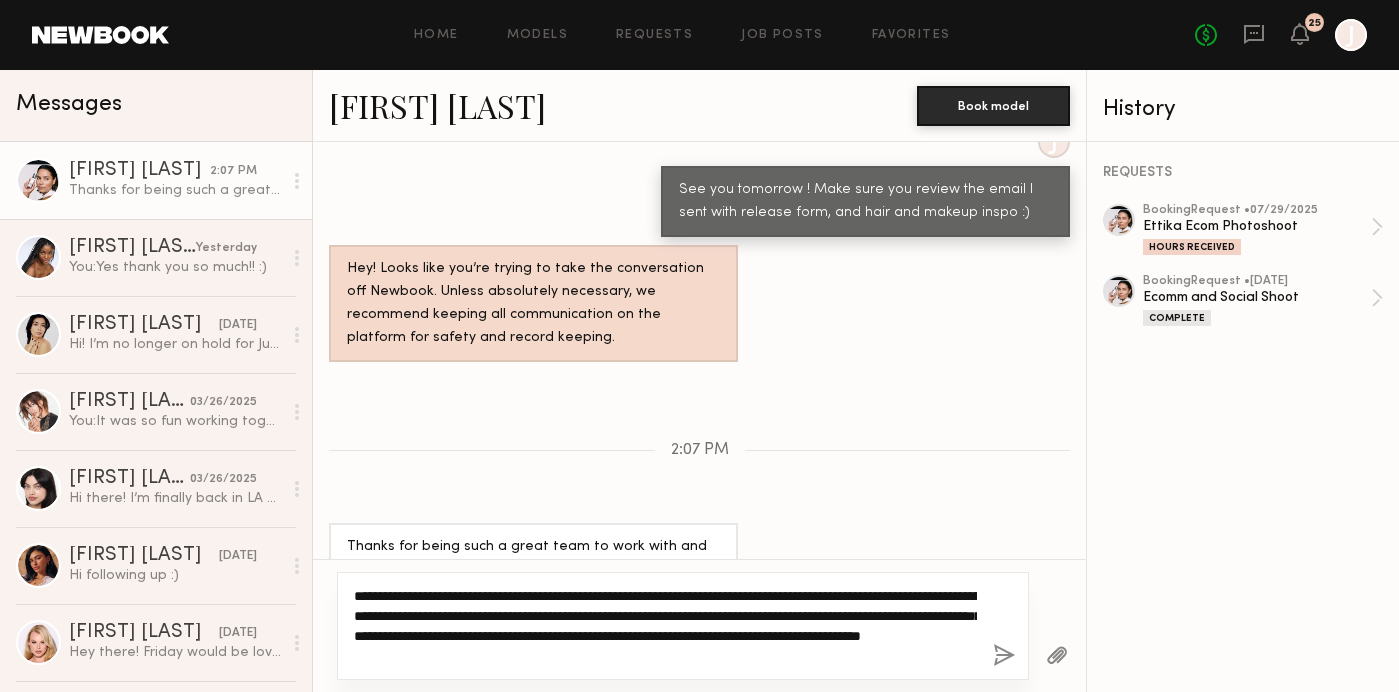 type on "**********" 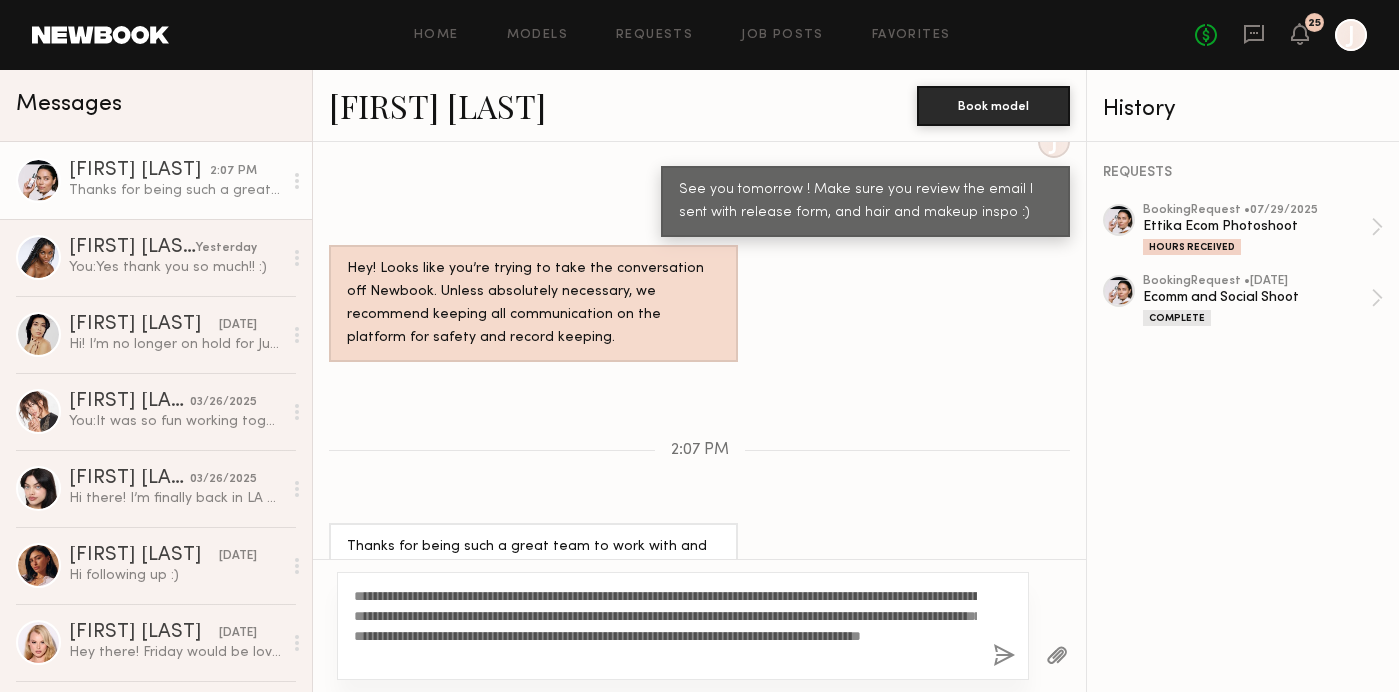 click 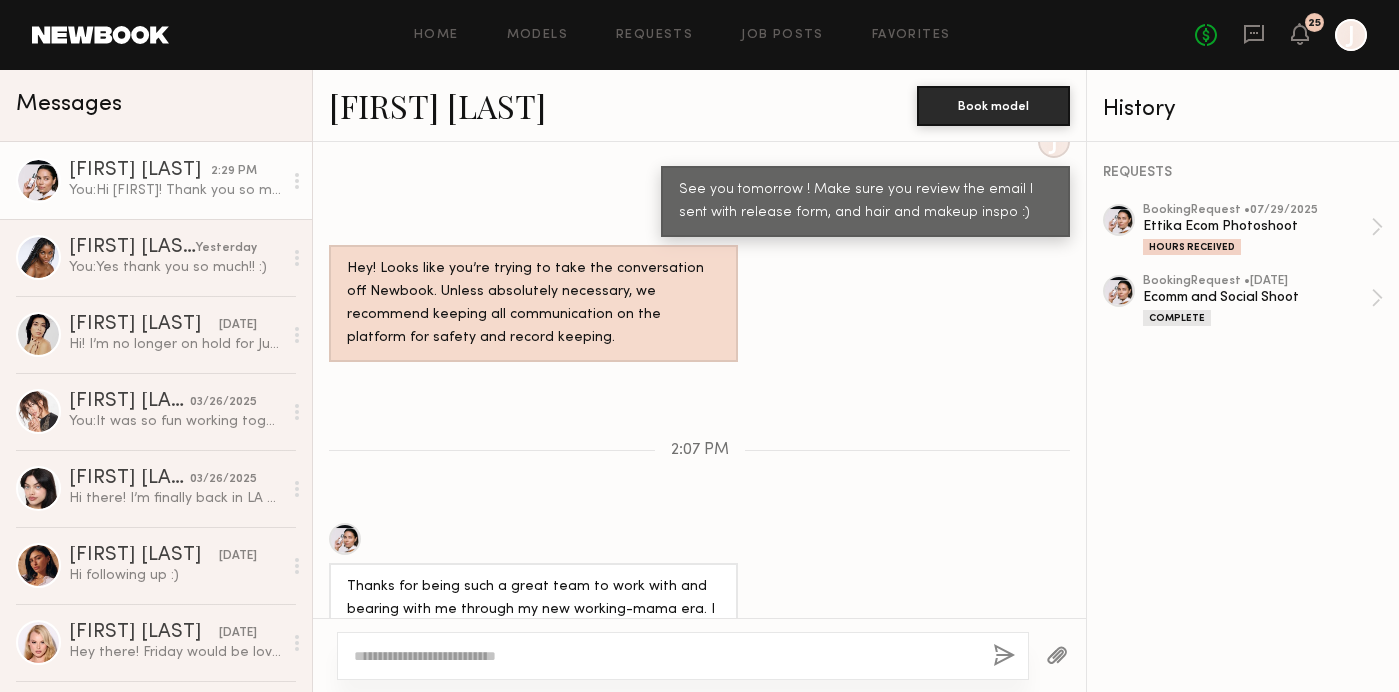 scroll, scrollTop: 2360, scrollLeft: 0, axis: vertical 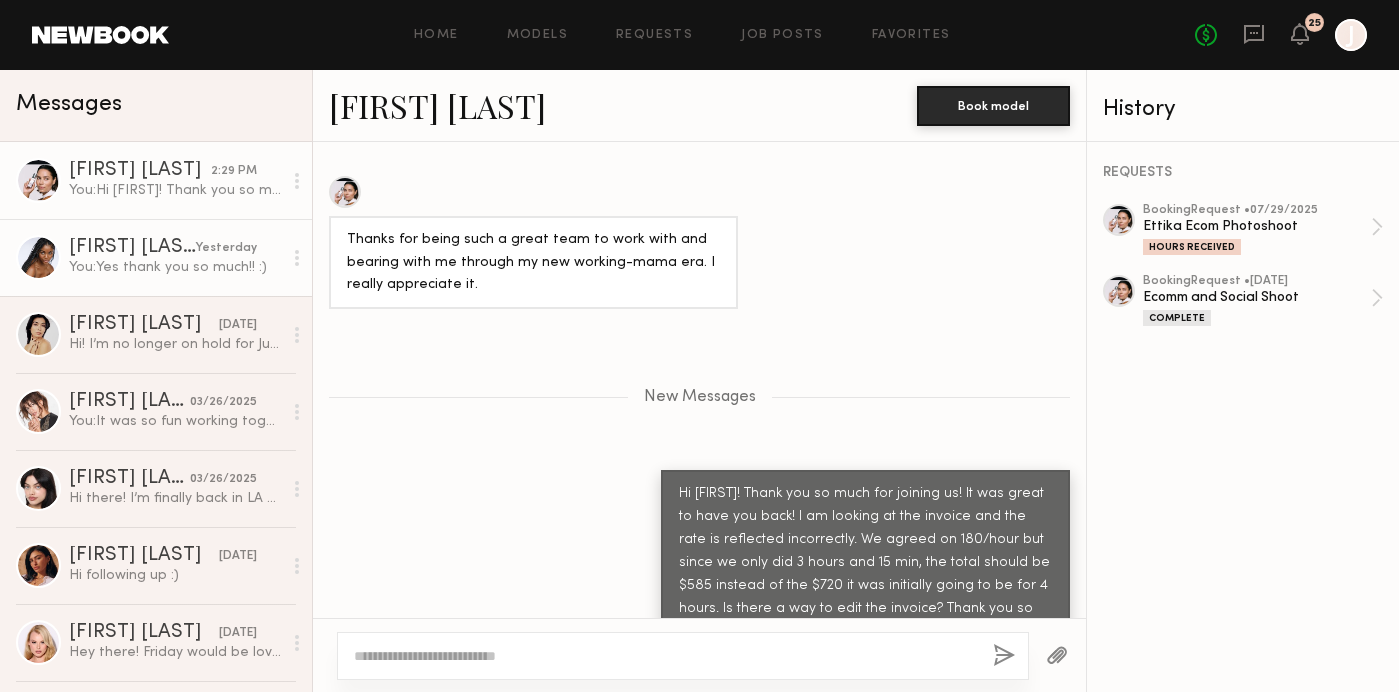 click on "[FIRST] [LAST]" 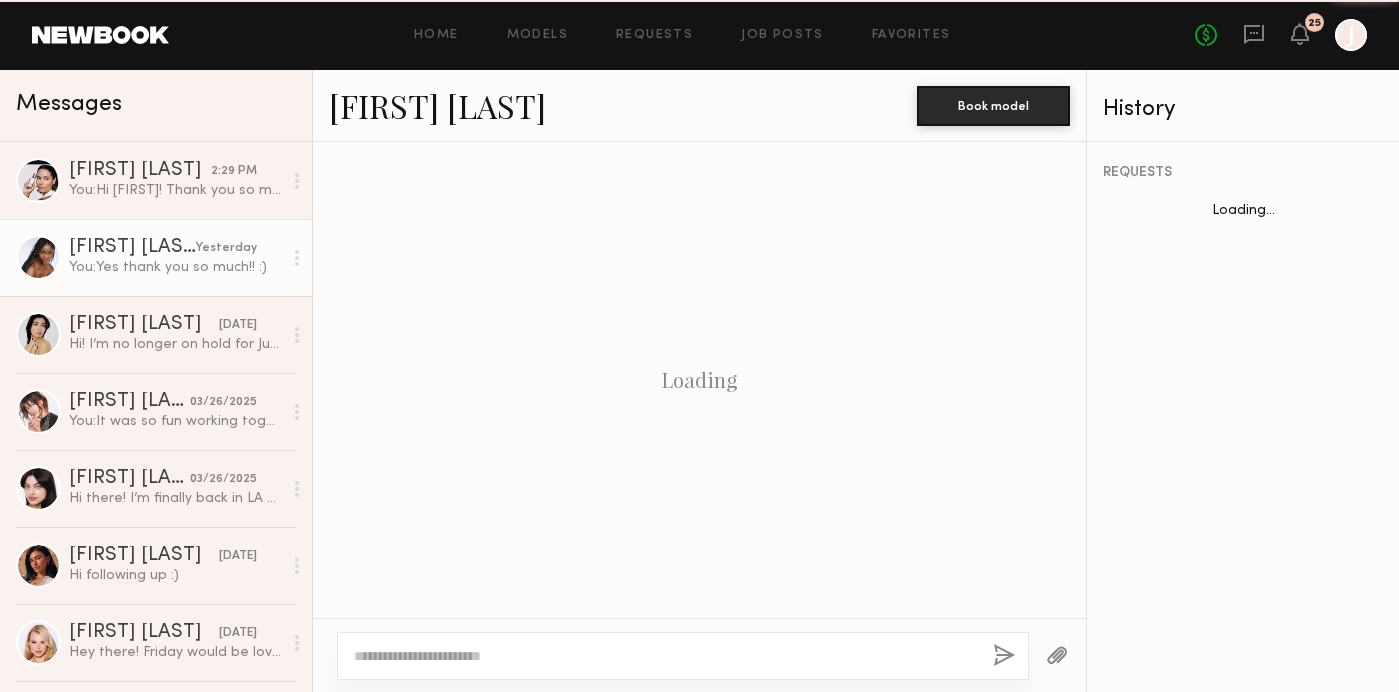 scroll, scrollTop: 2338, scrollLeft: 0, axis: vertical 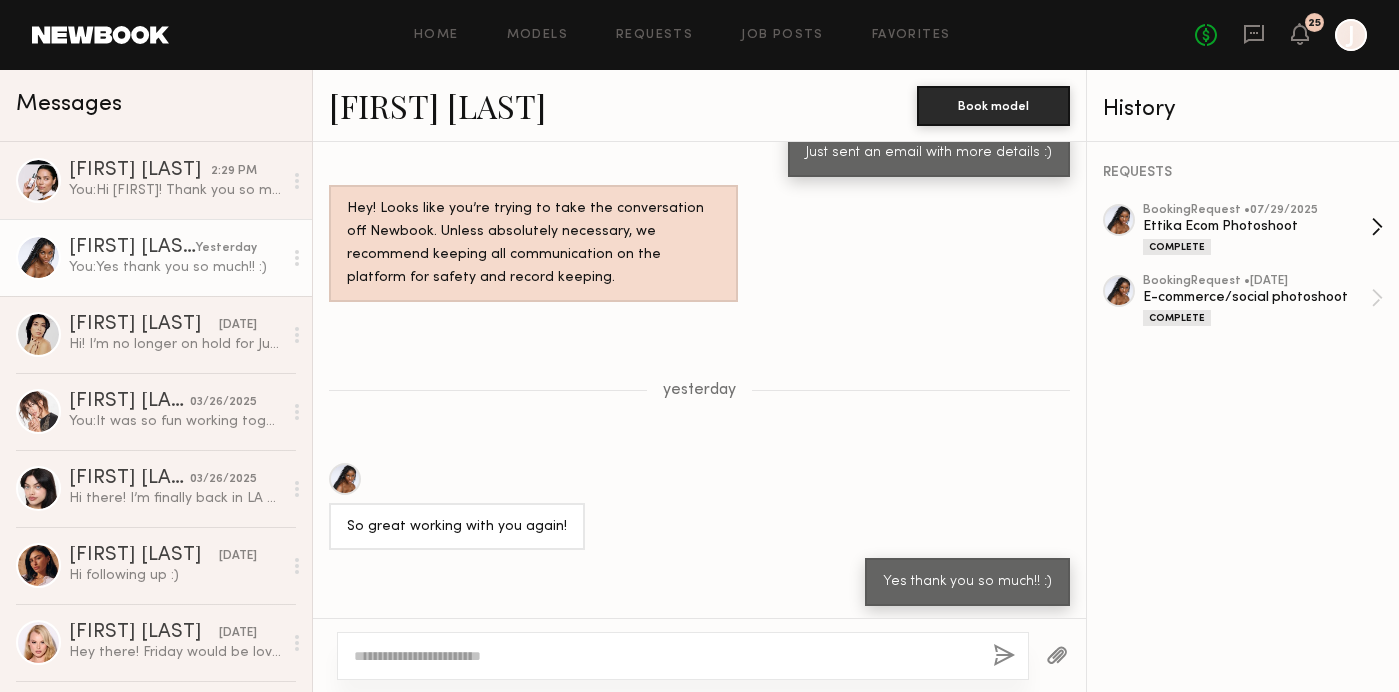 click on "Ettika Ecom Photoshoot" 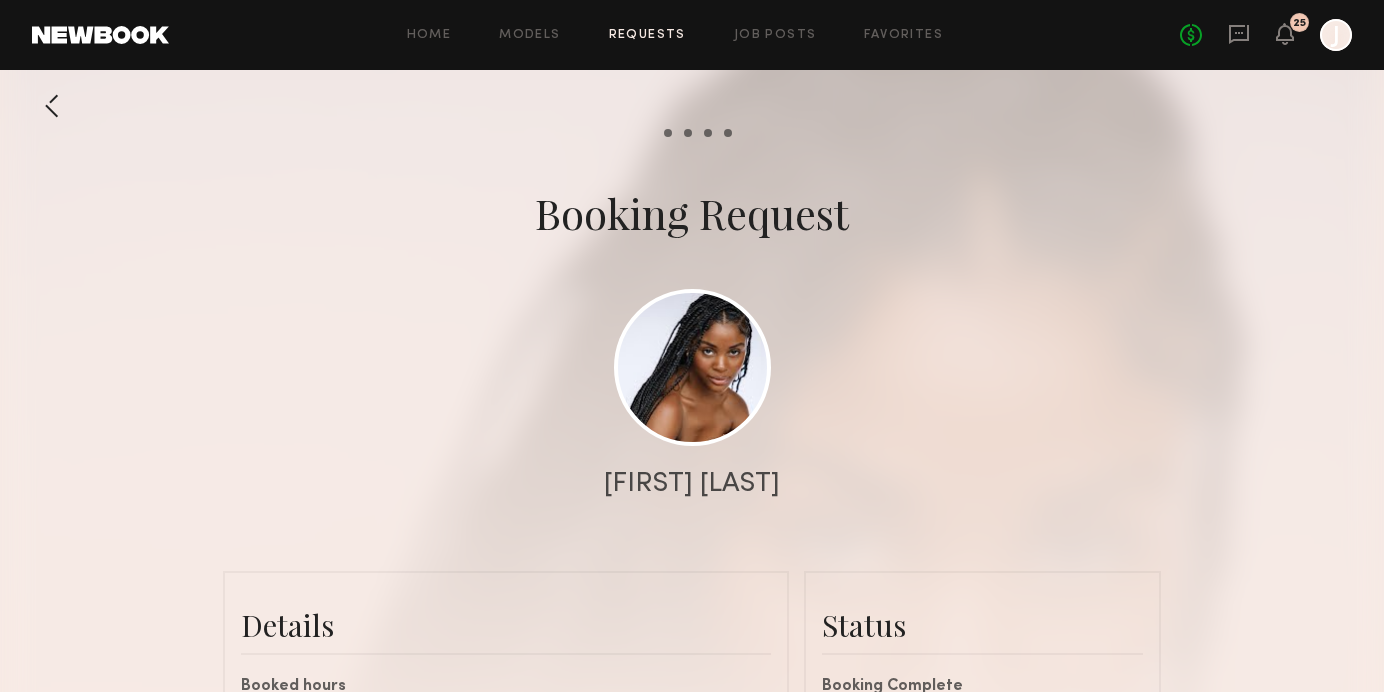 scroll, scrollTop: 240, scrollLeft: 0, axis: vertical 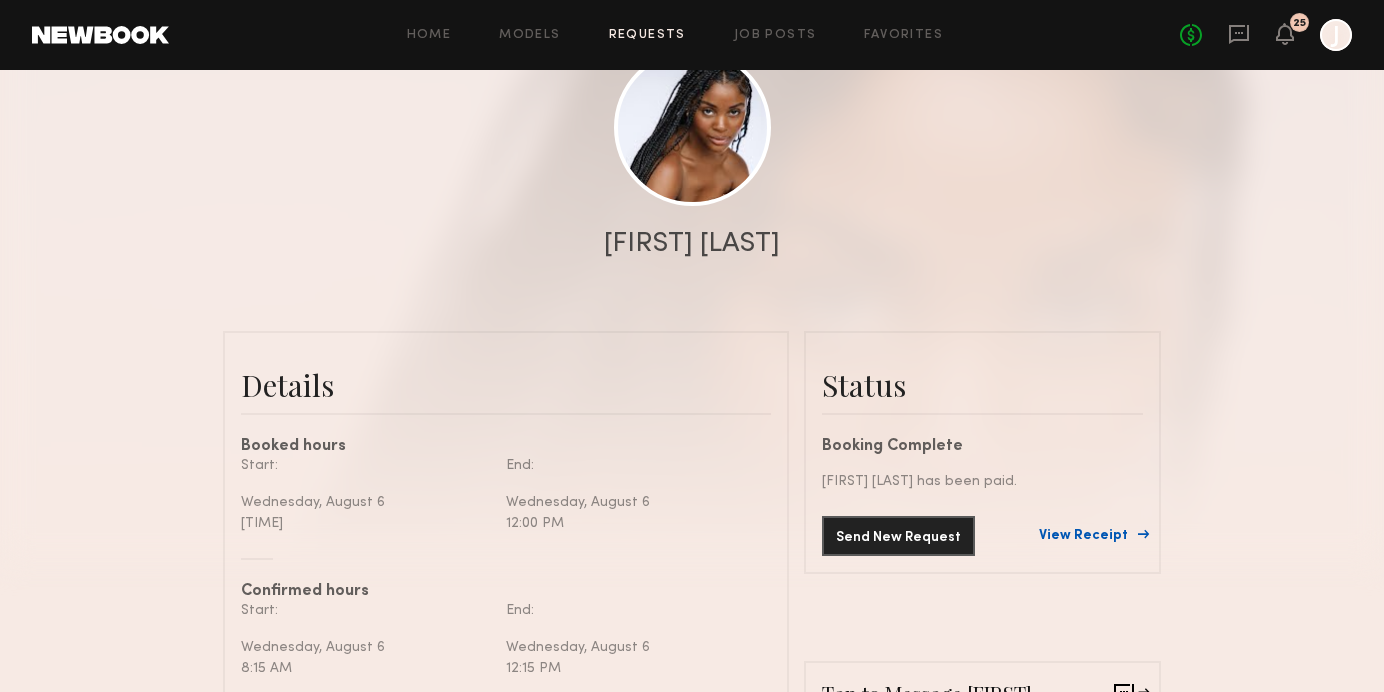 click on "View Receipt" 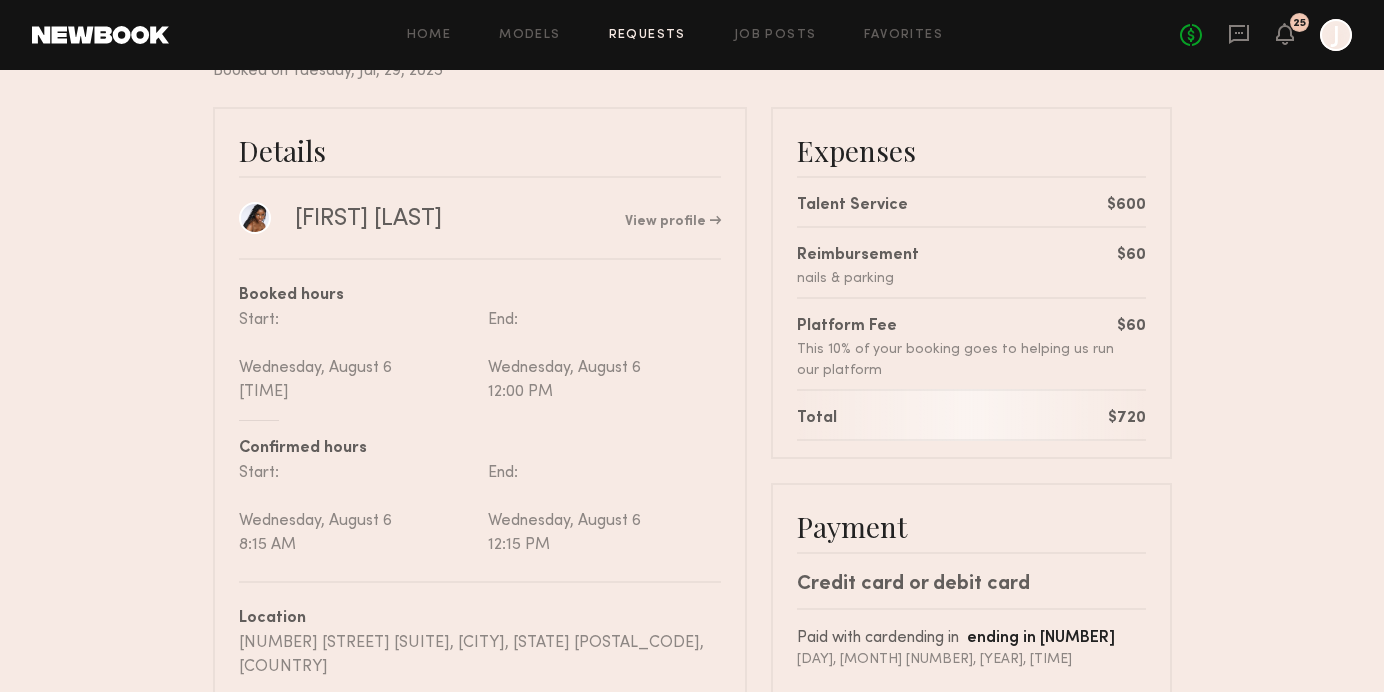 scroll, scrollTop: 116, scrollLeft: 0, axis: vertical 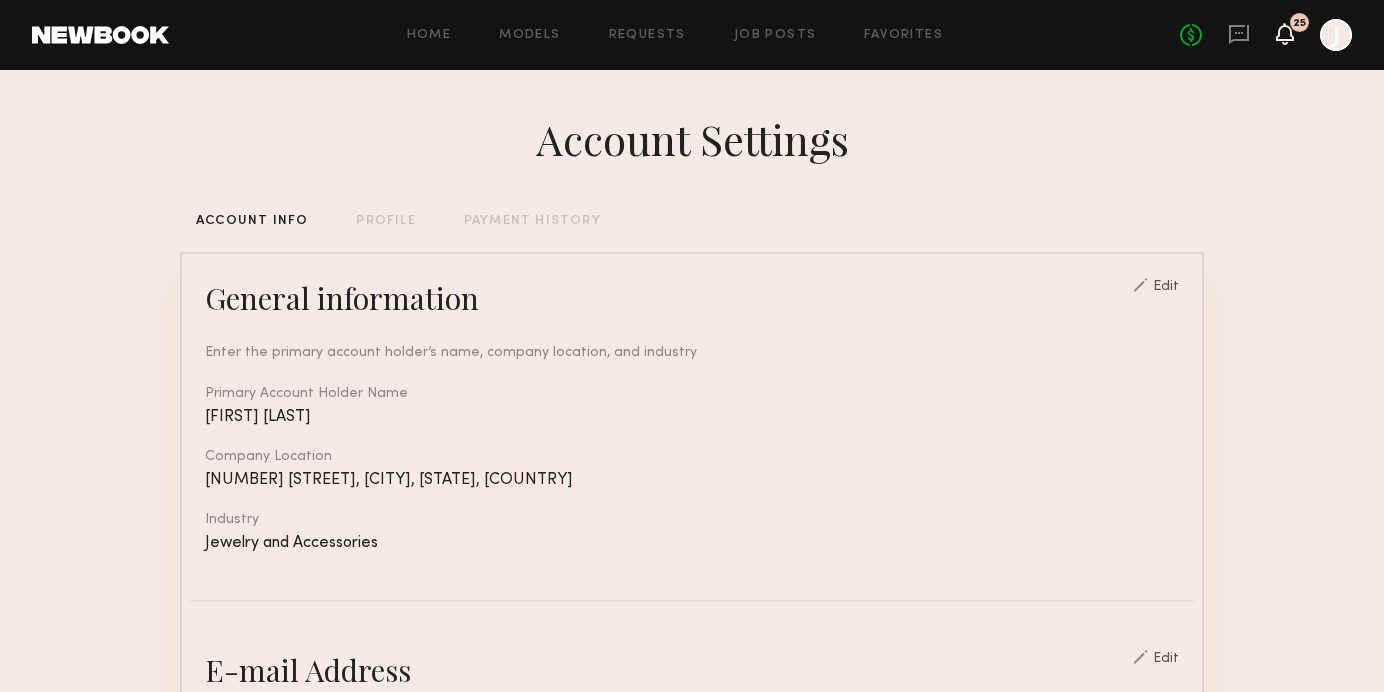 click on "25" 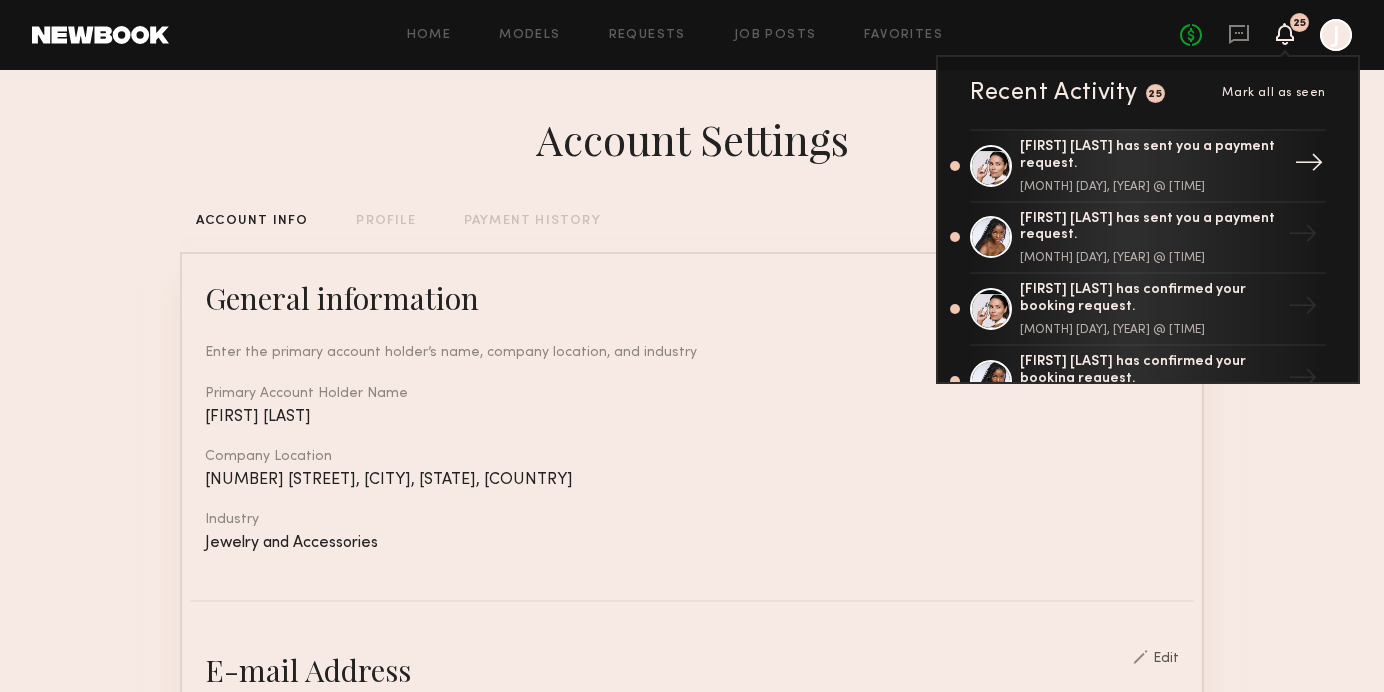 click on "[FIRST] [LAST] has sent you a payment request." 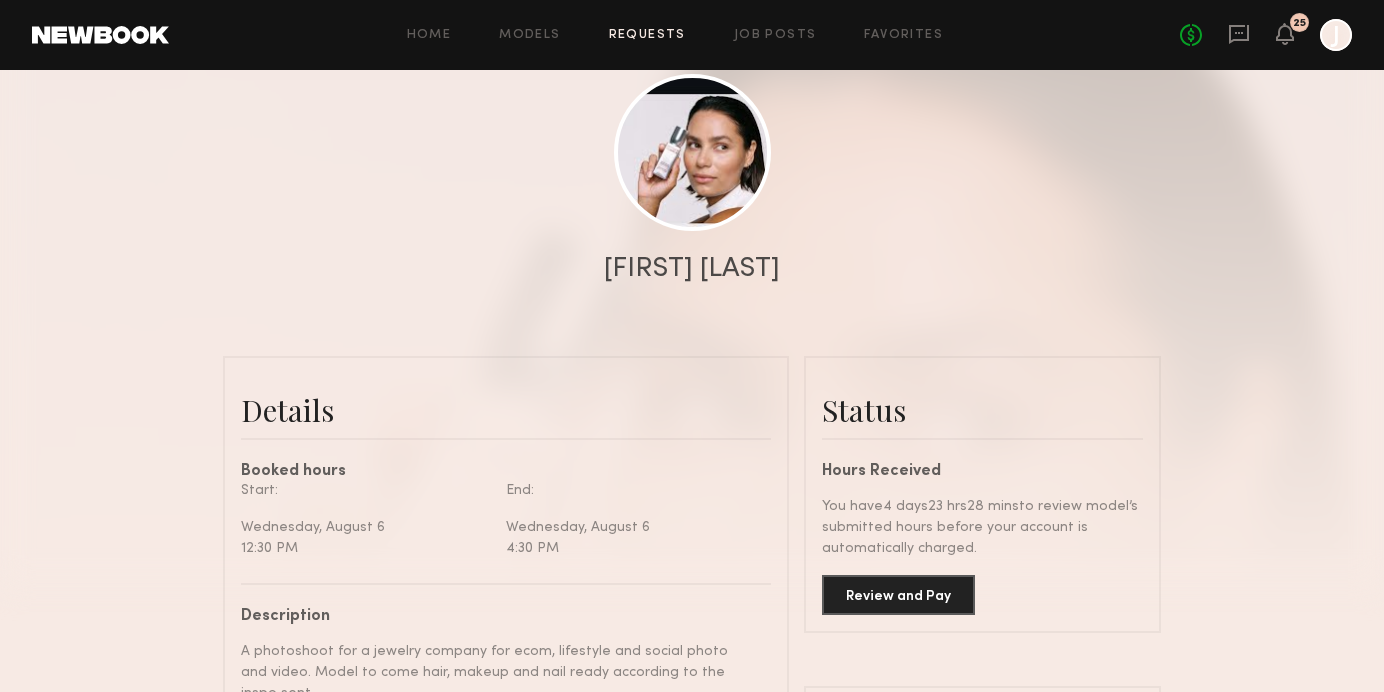 scroll, scrollTop: 644, scrollLeft: 0, axis: vertical 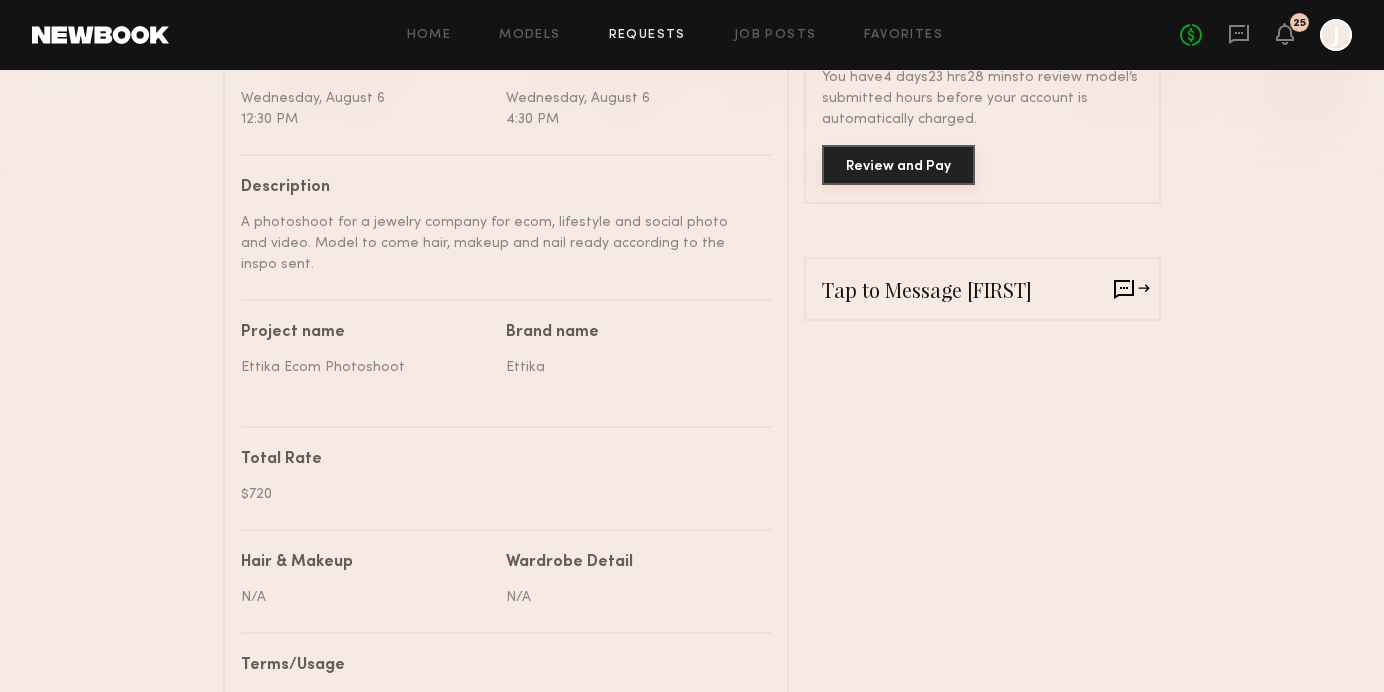 click on "Review and Pay" 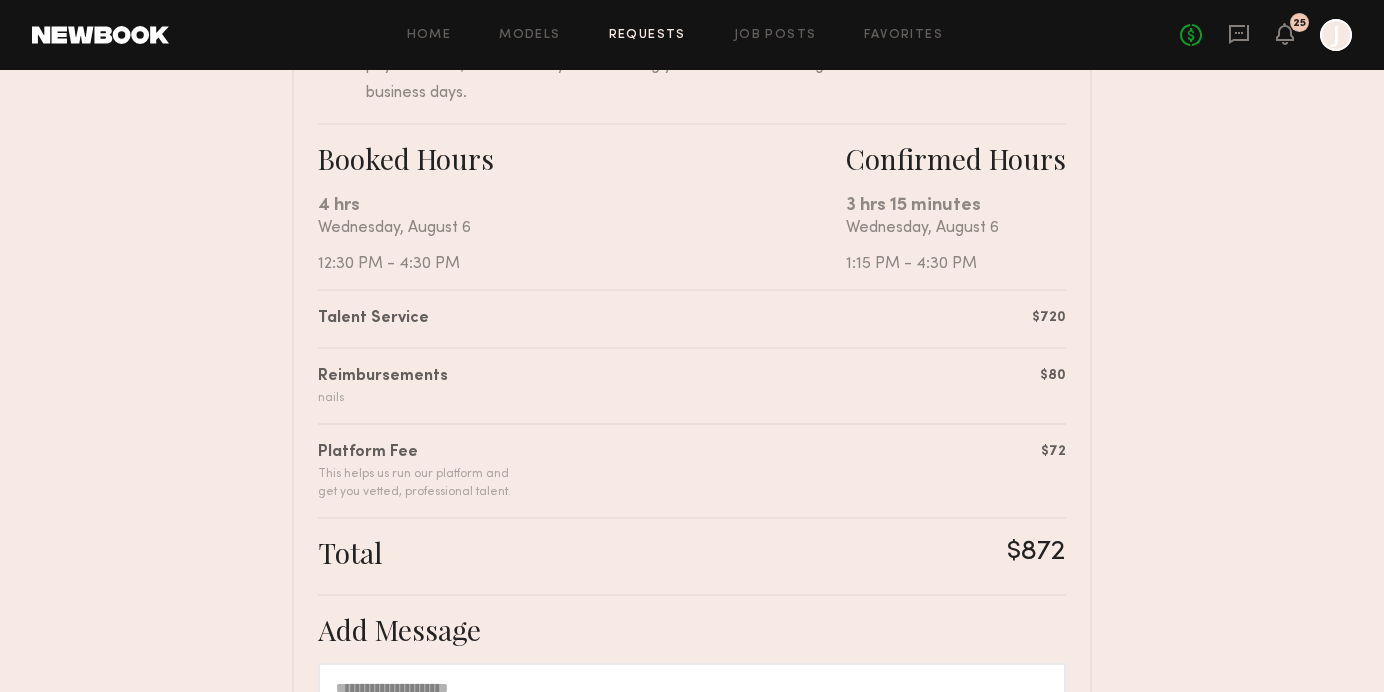 scroll, scrollTop: 394, scrollLeft: 0, axis: vertical 